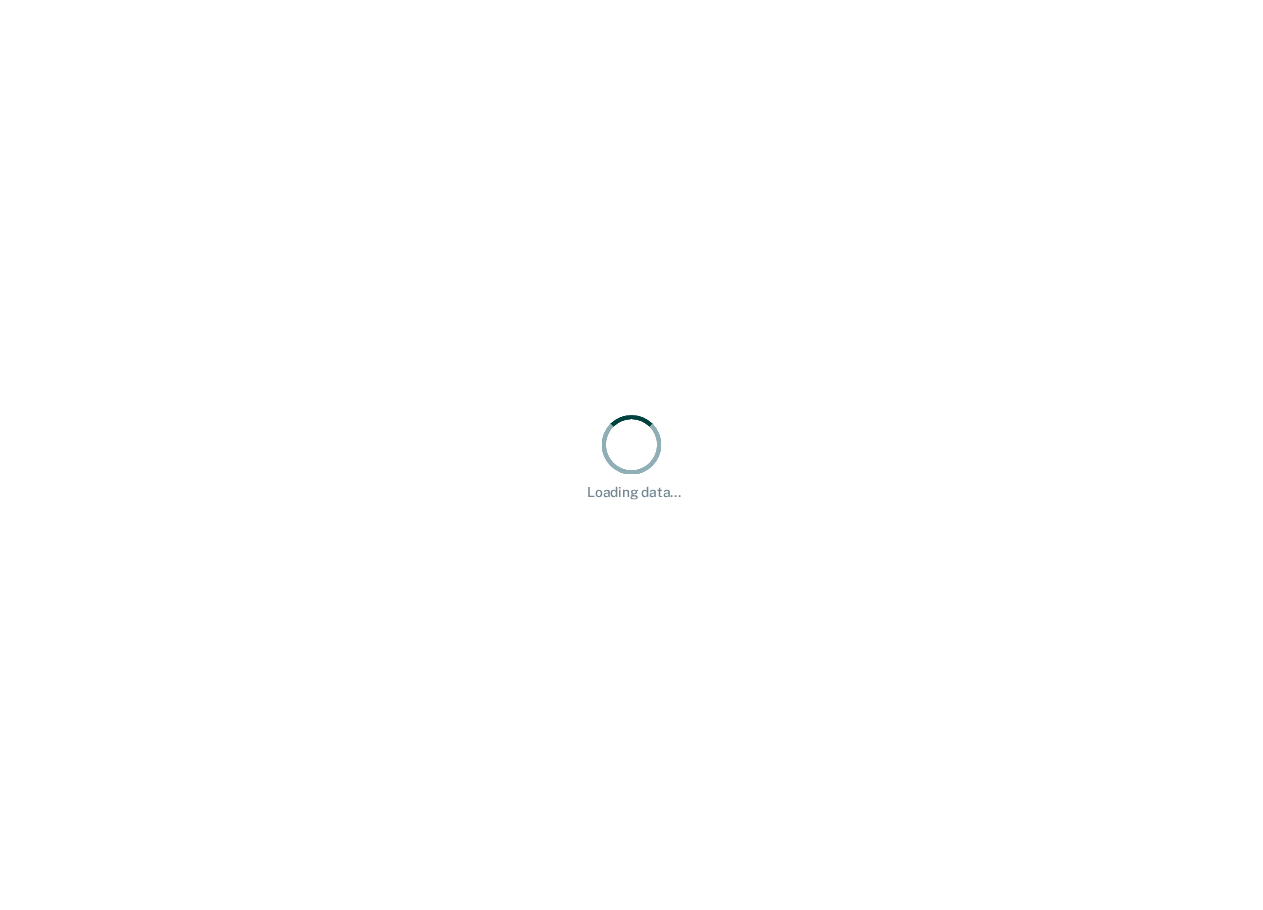 scroll, scrollTop: 0, scrollLeft: 0, axis: both 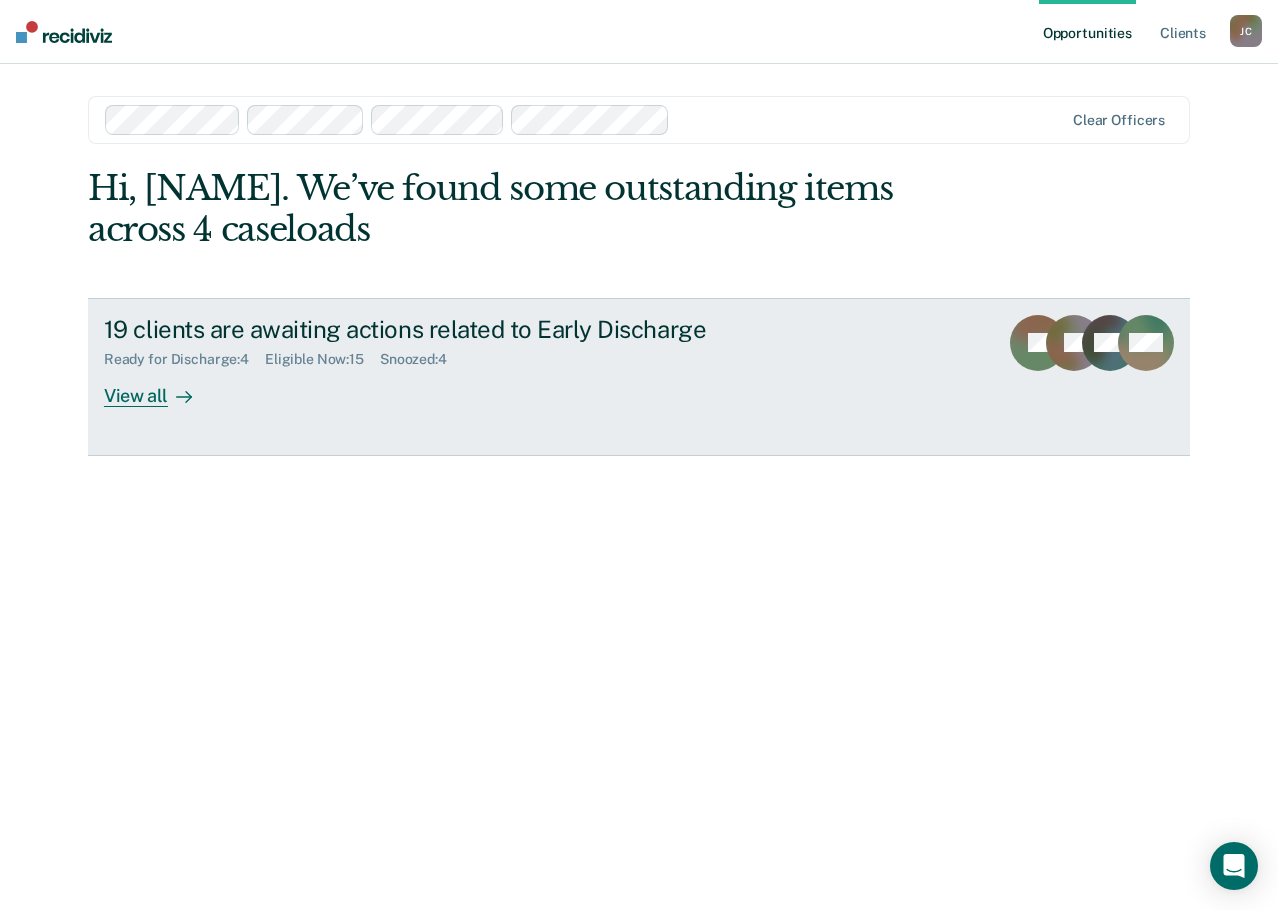 click on "Ready for Discharge :  4" at bounding box center (184, 359) 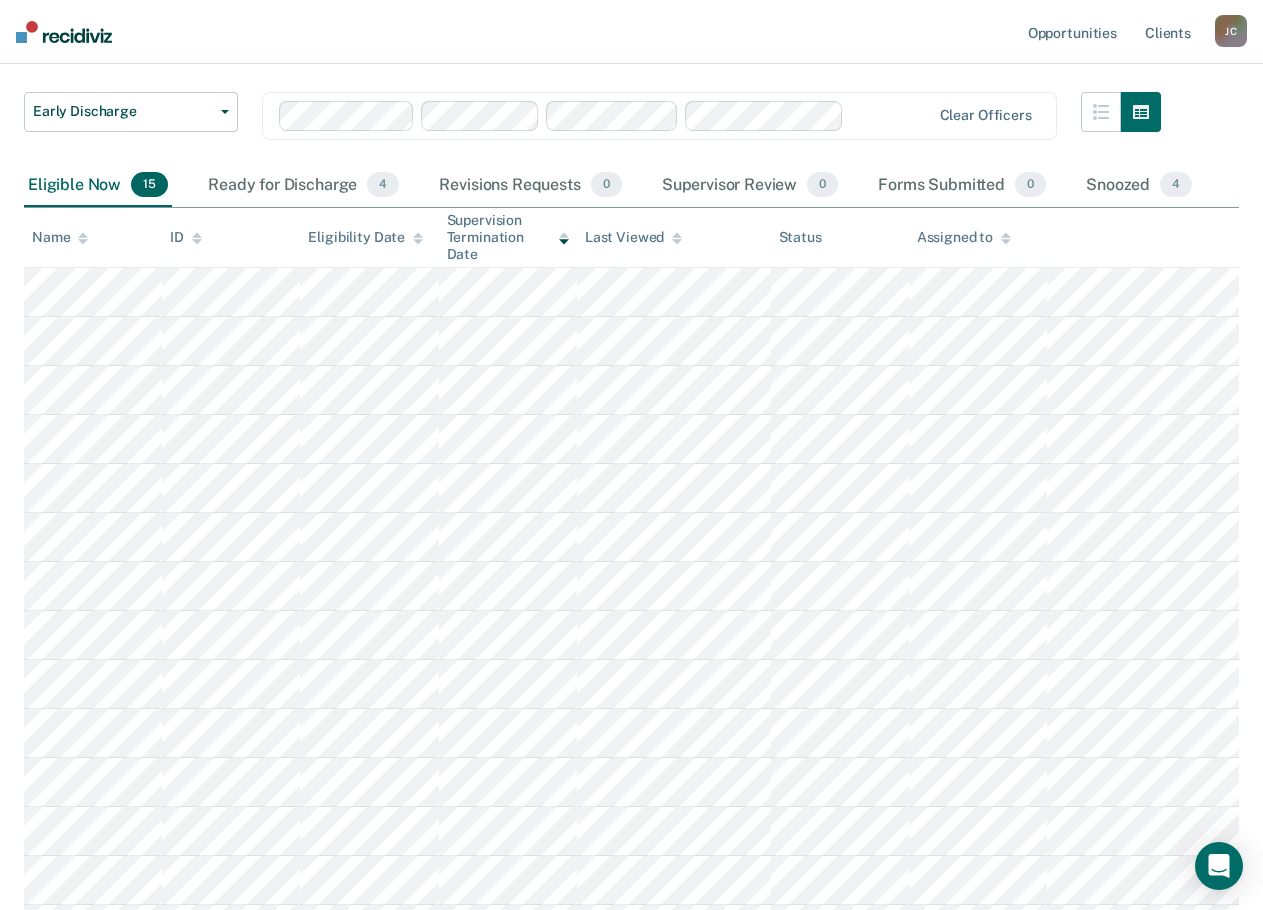 scroll, scrollTop: 300, scrollLeft: 0, axis: vertical 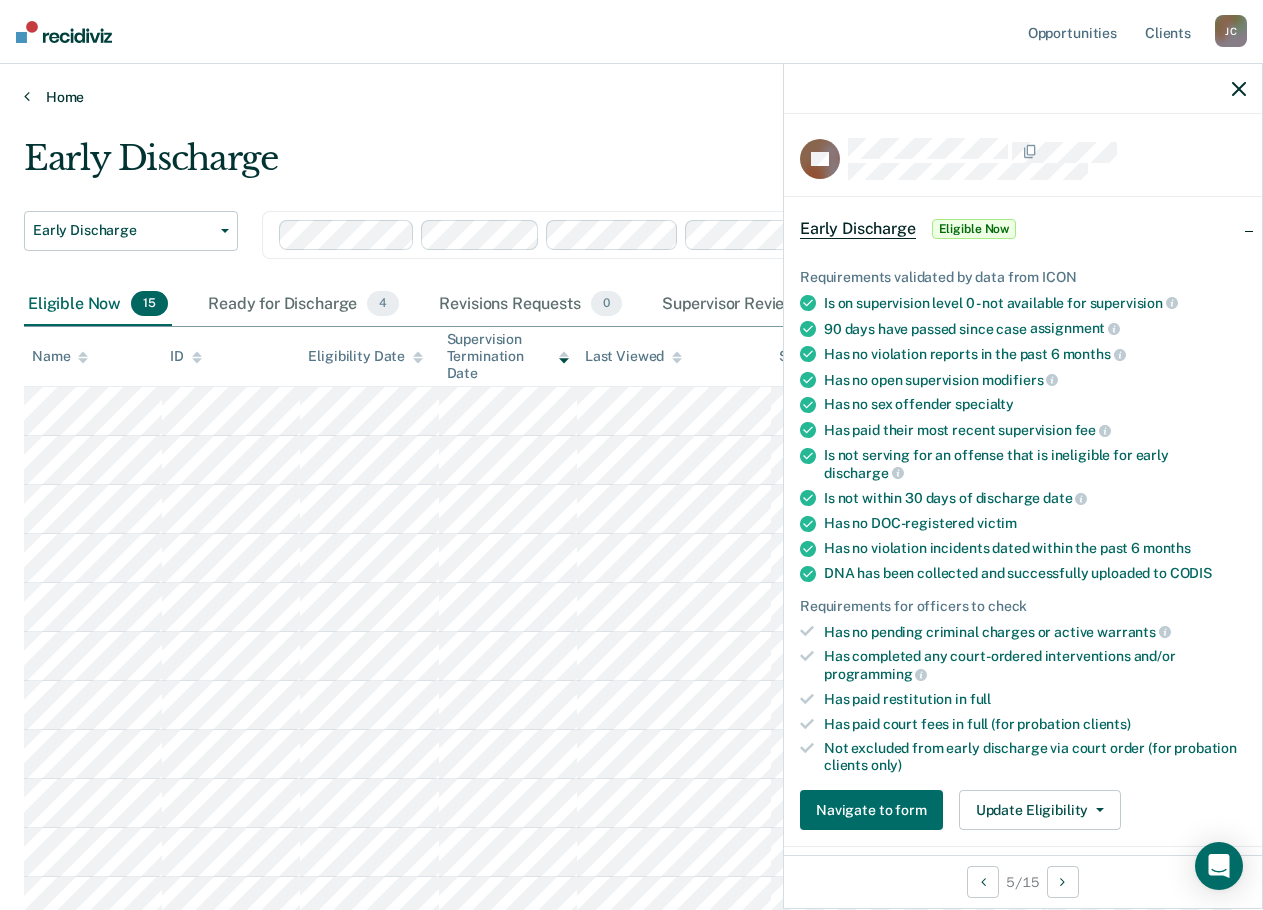 click on "Home" at bounding box center [631, 97] 